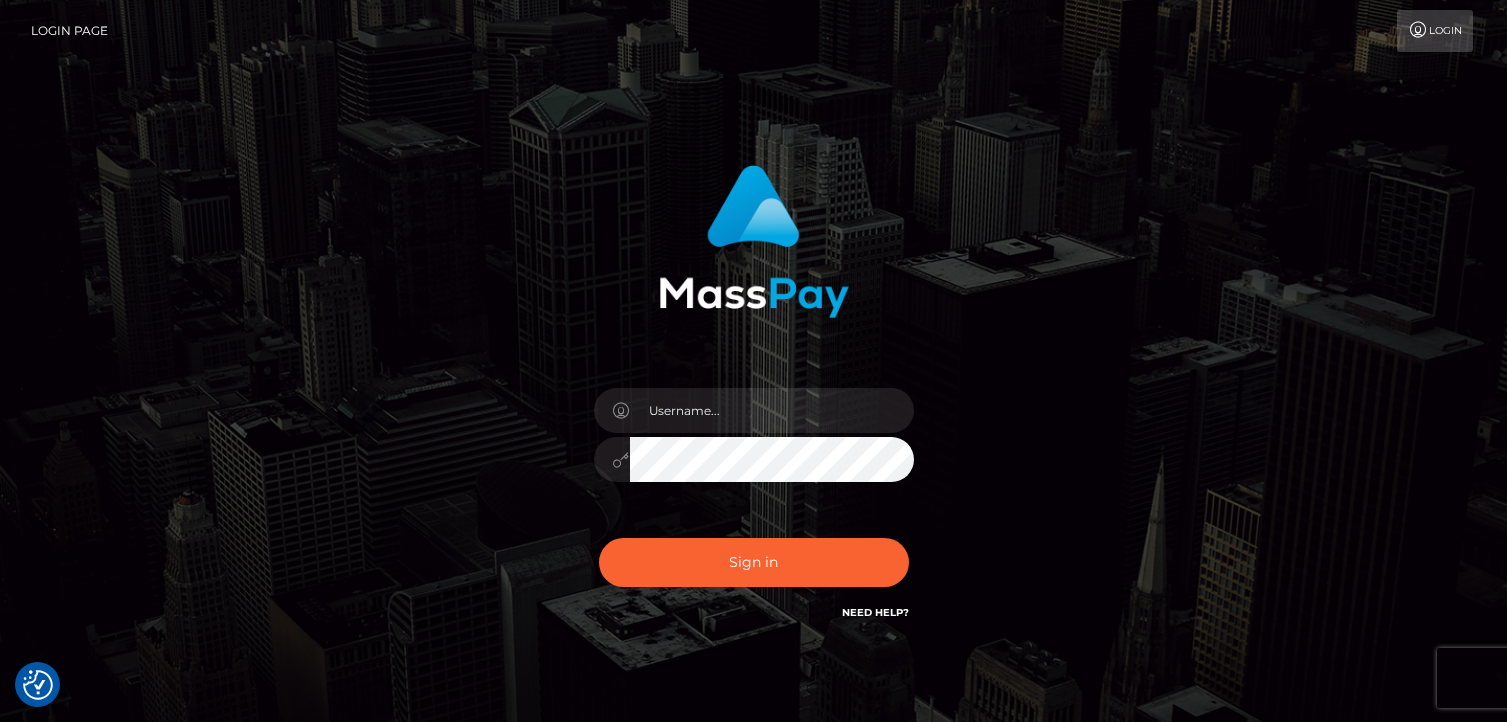 scroll, scrollTop: 0, scrollLeft: 0, axis: both 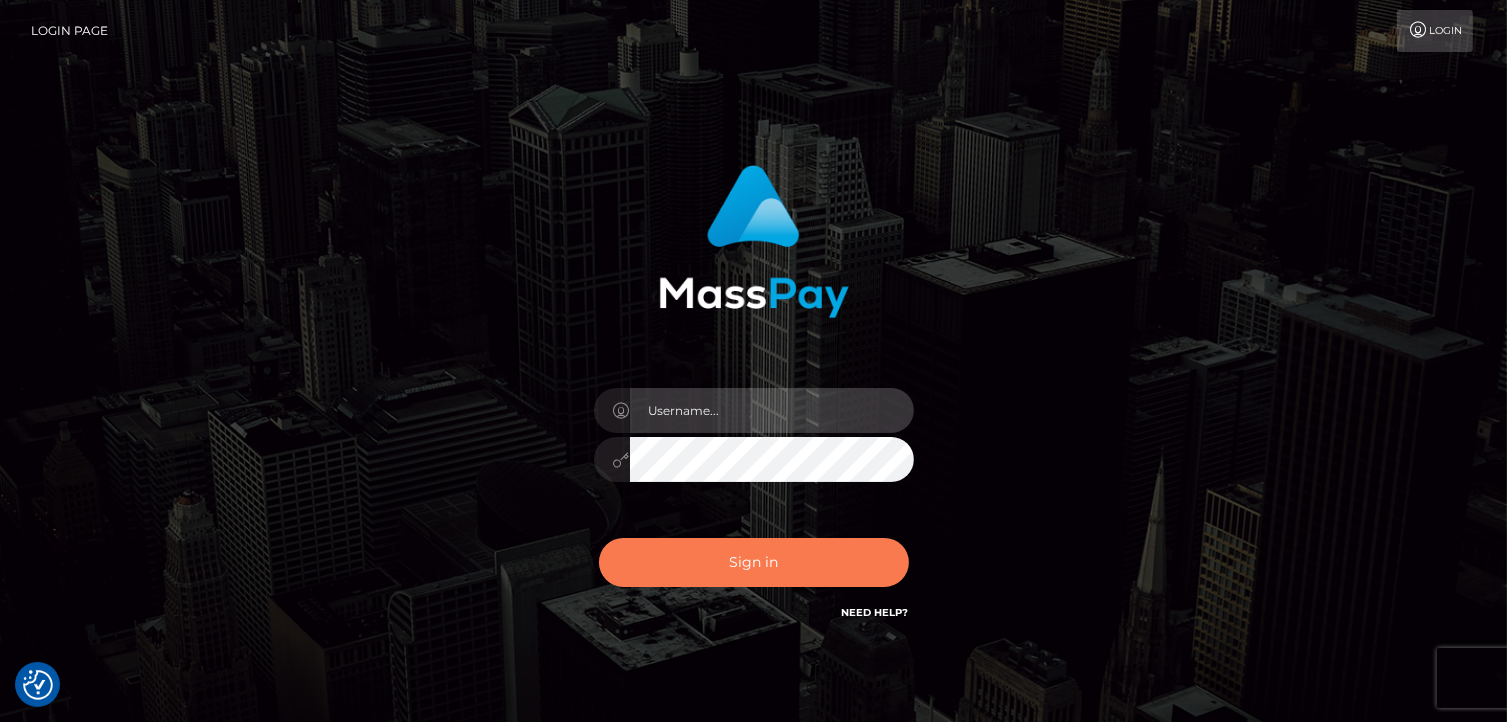 type on "Lawrence.megabonanza" 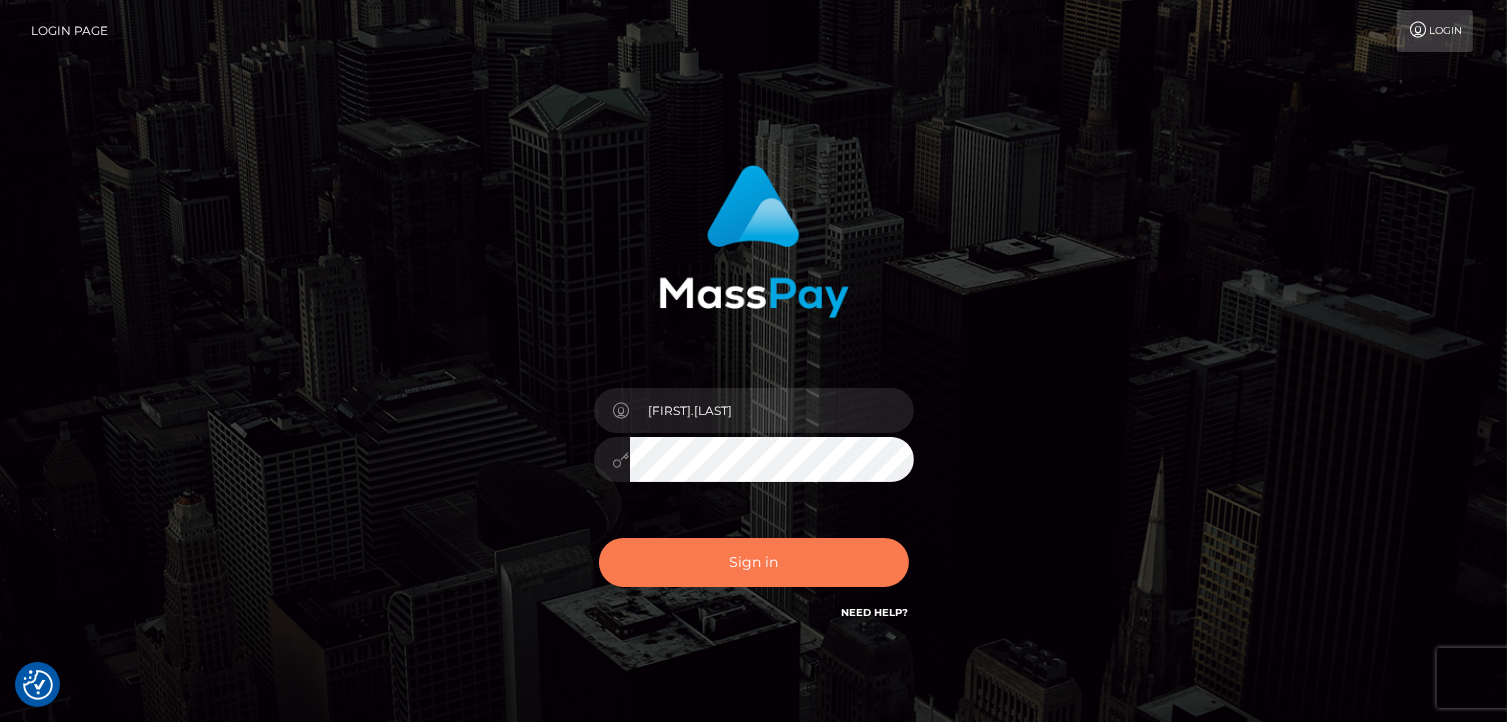 click on "Sign in" at bounding box center [754, 562] 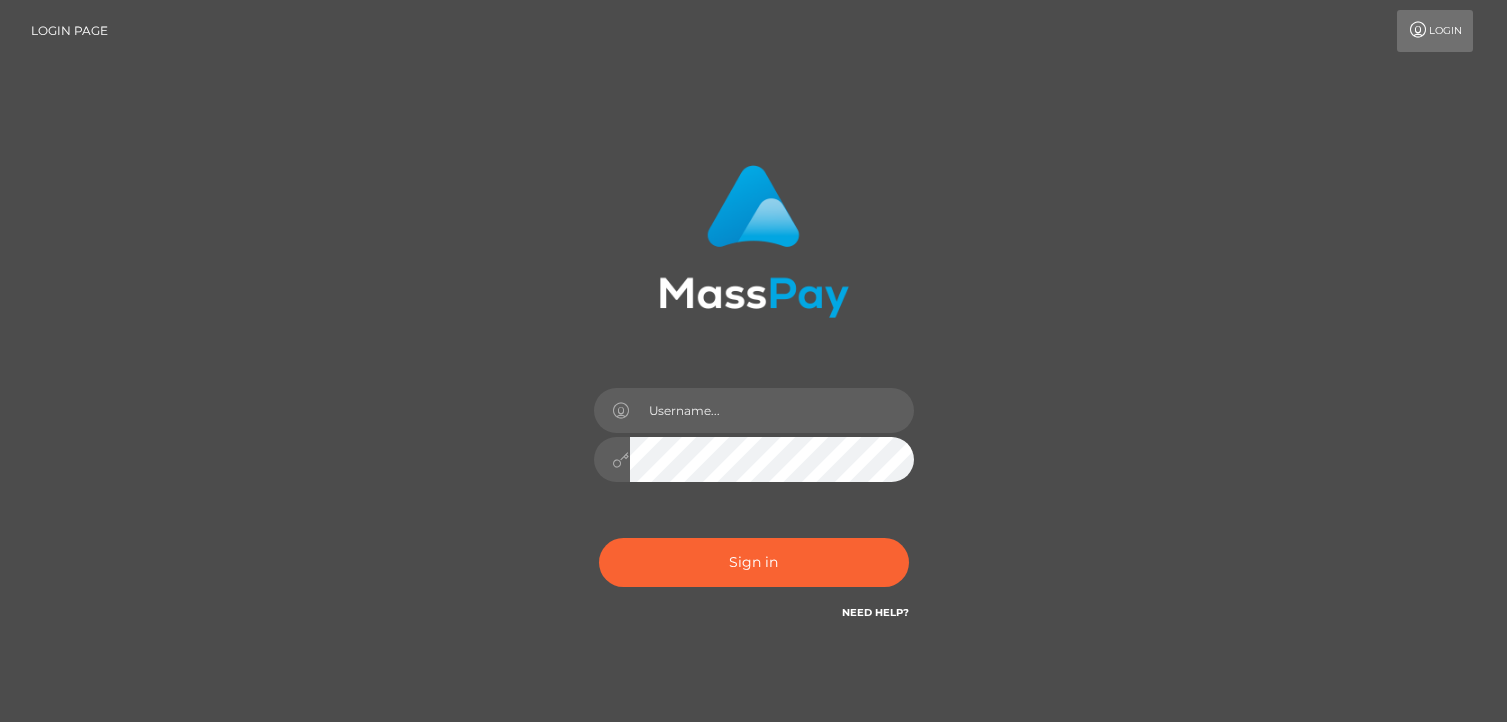 scroll, scrollTop: 0, scrollLeft: 0, axis: both 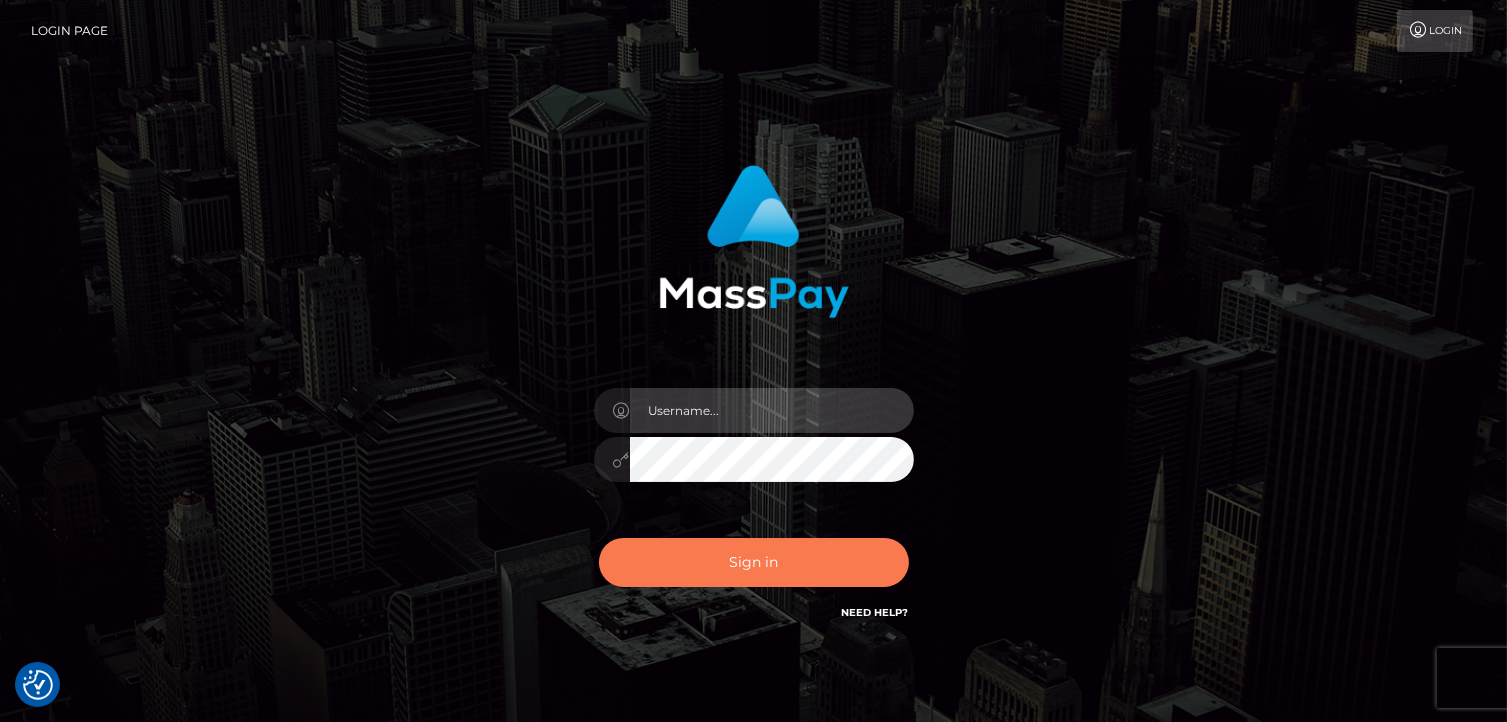 type on "Lawrence.megabonanza" 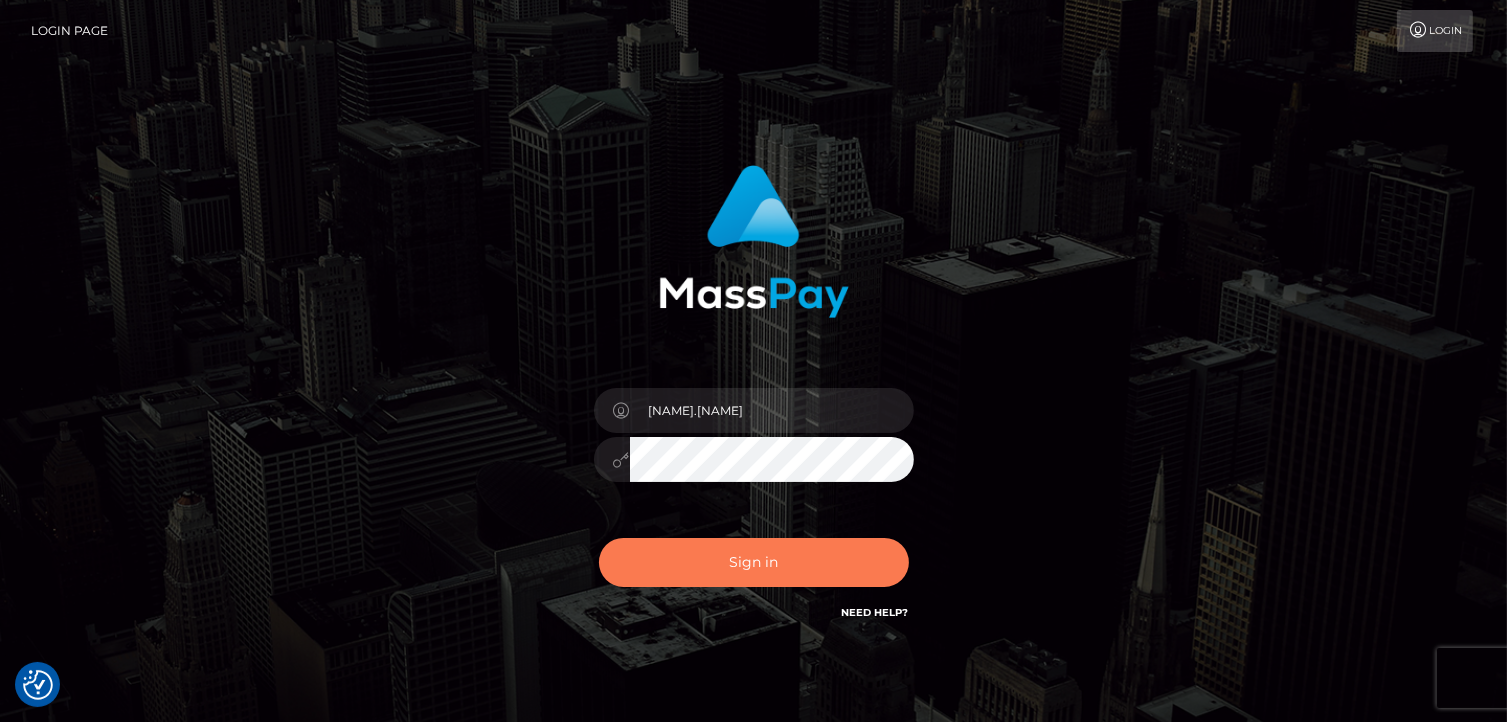 click on "Sign in" at bounding box center (754, 562) 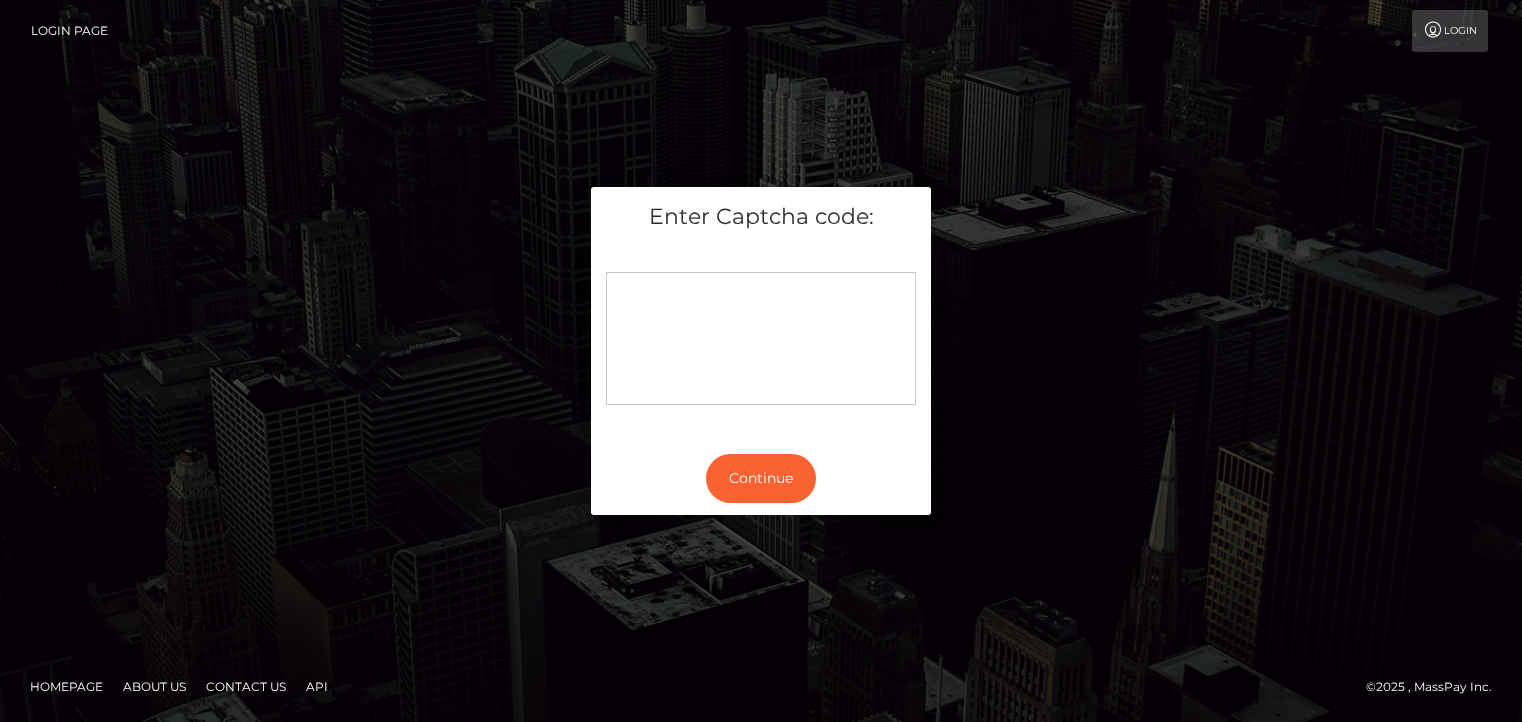 scroll, scrollTop: 0, scrollLeft: 0, axis: both 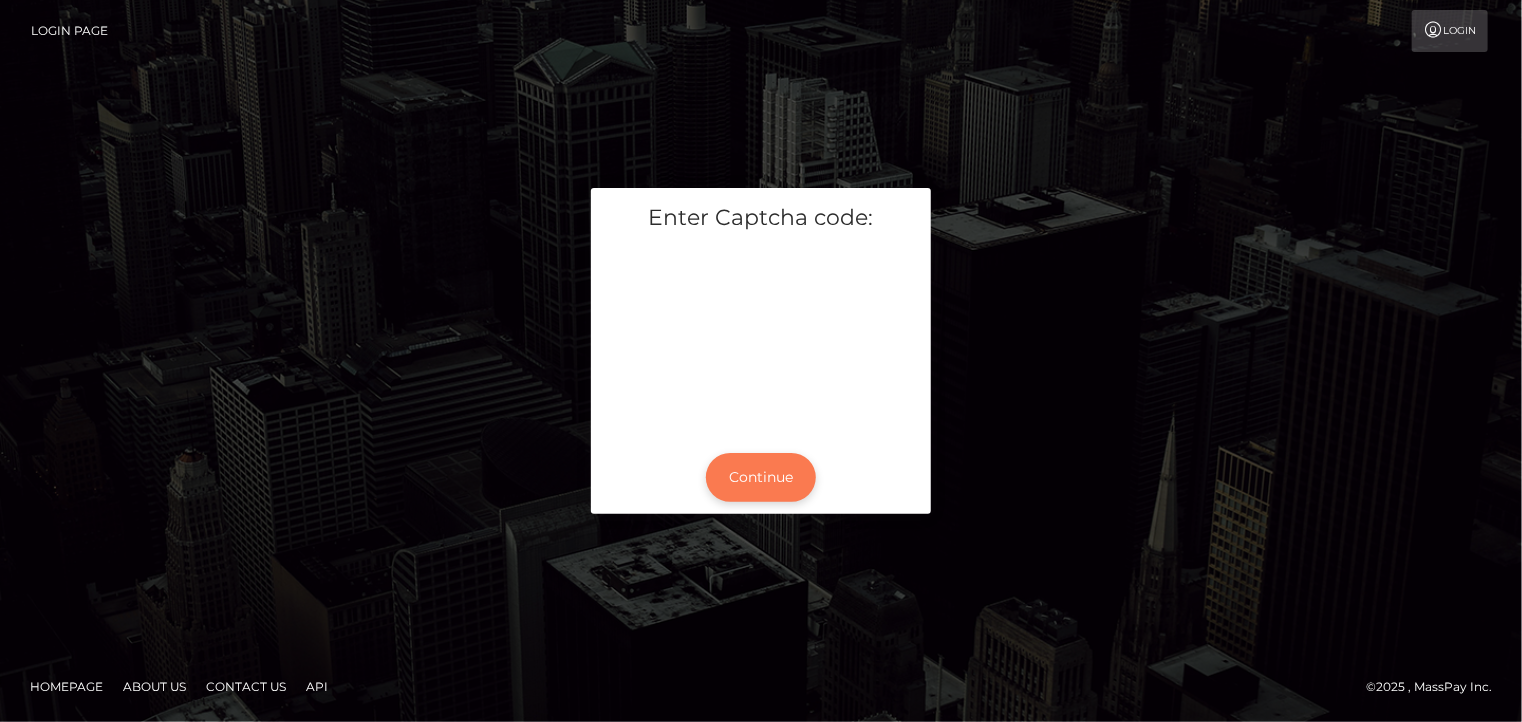 click on "Continue" at bounding box center (761, 477) 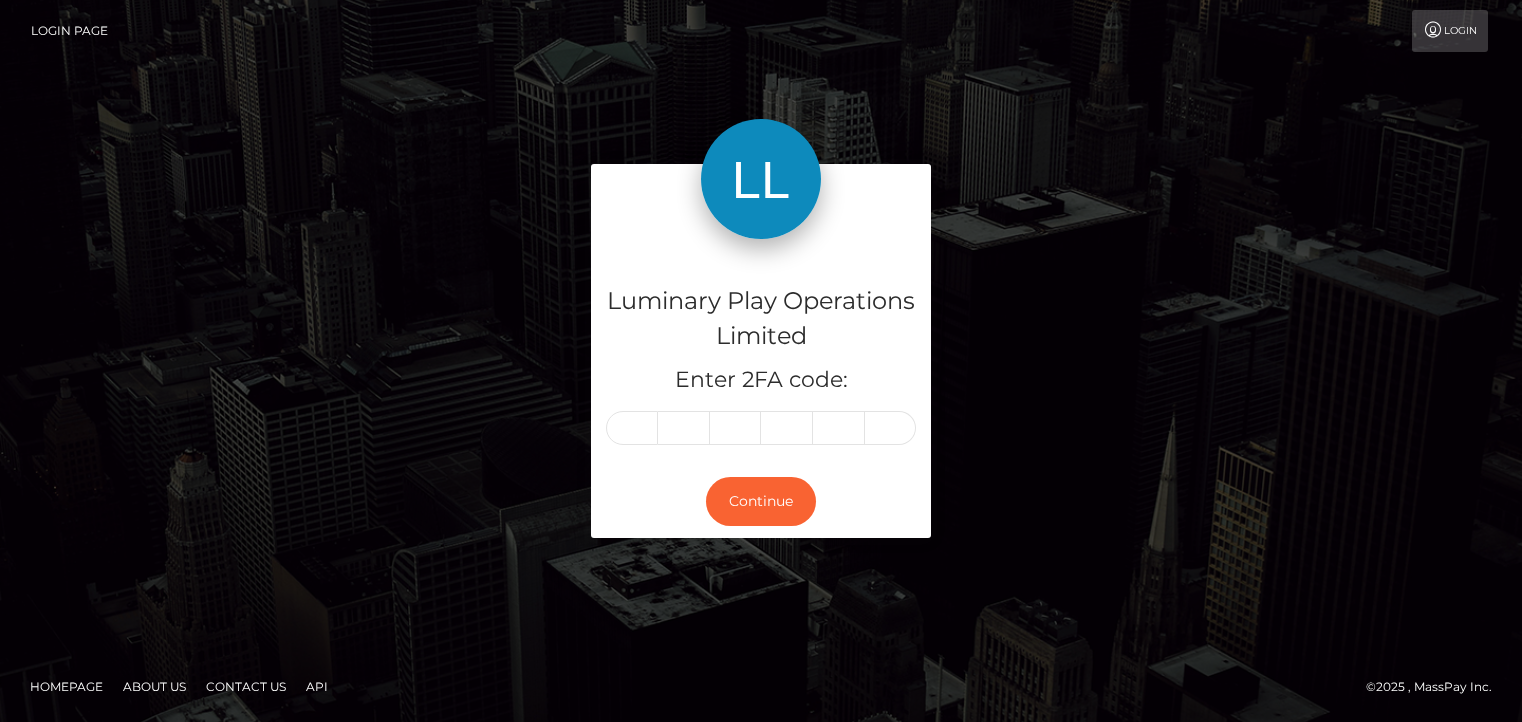 scroll, scrollTop: 0, scrollLeft: 0, axis: both 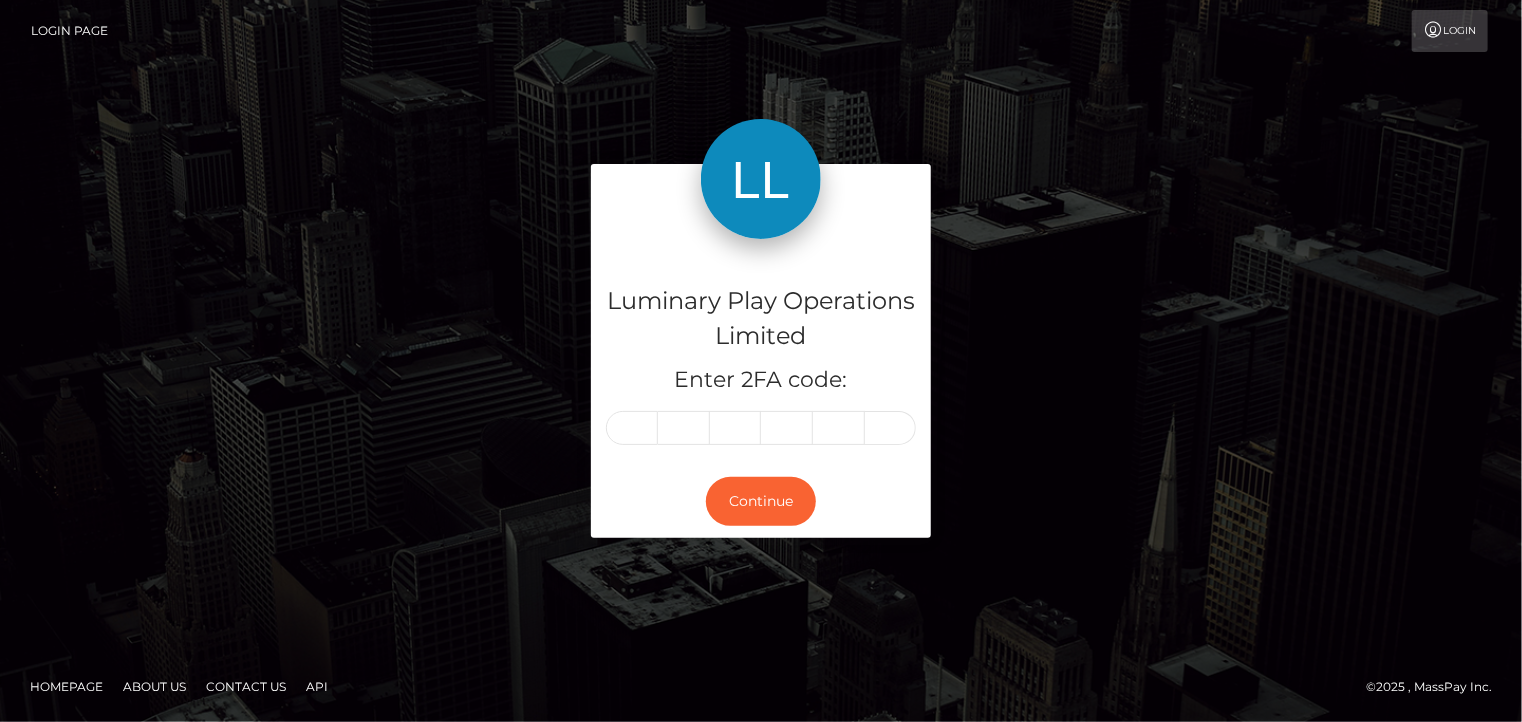 click at bounding box center [632, 428] 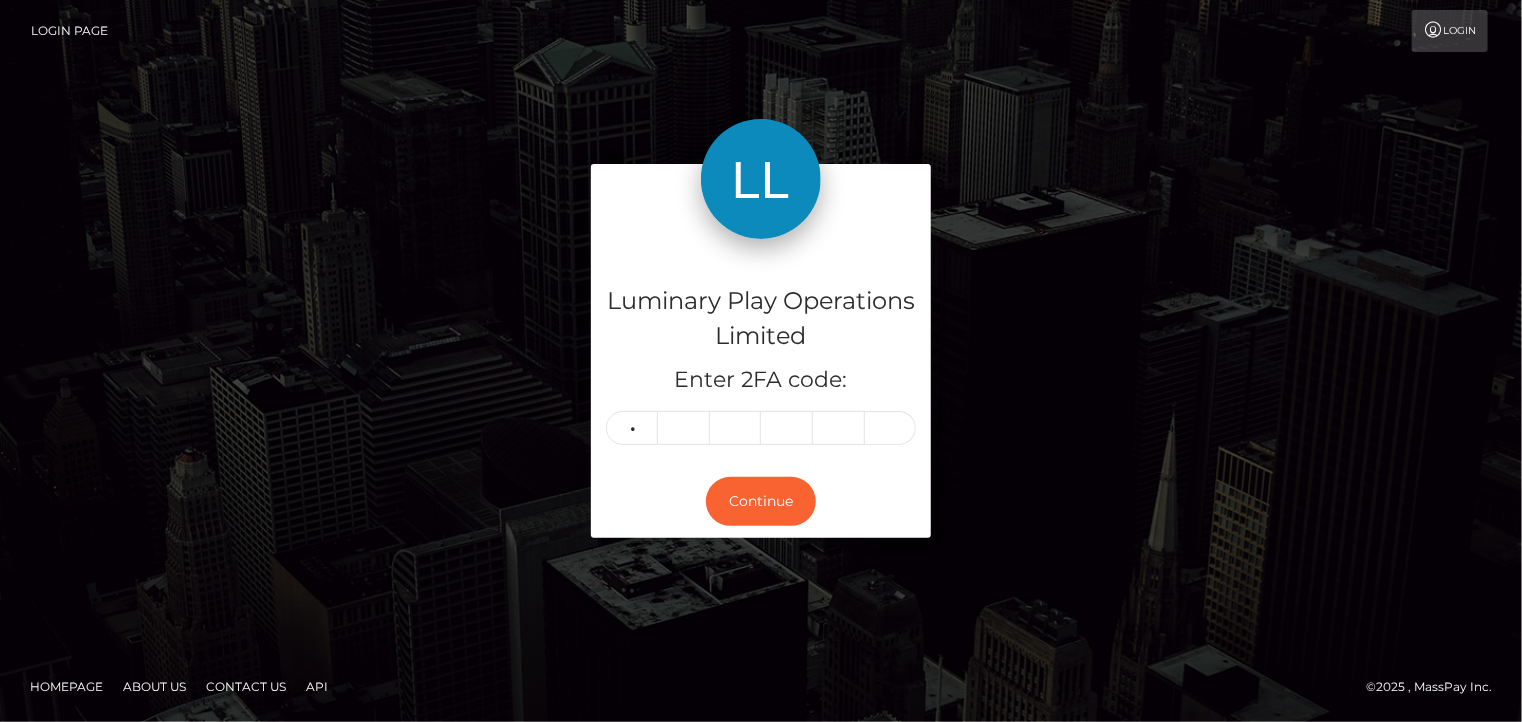 type on "9" 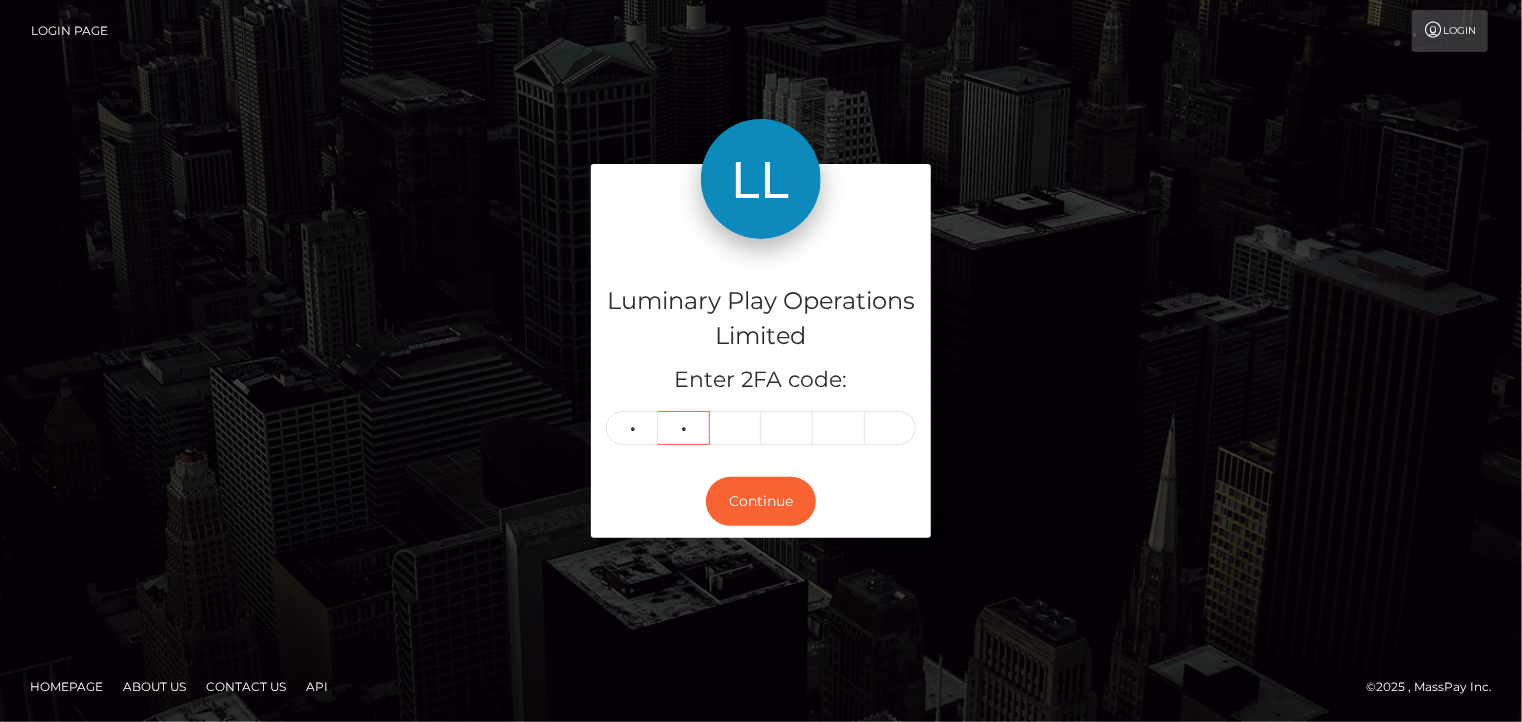 type on "6" 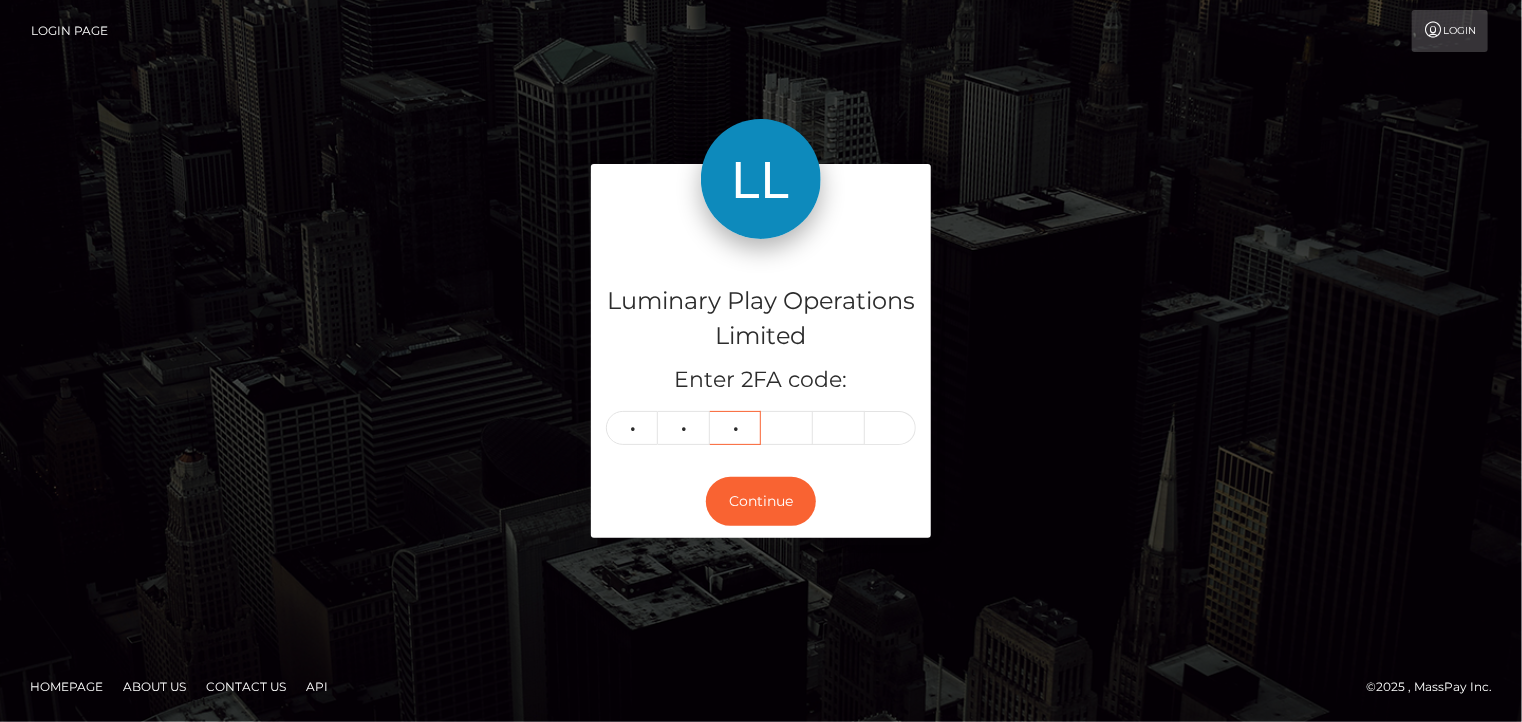 type on "8" 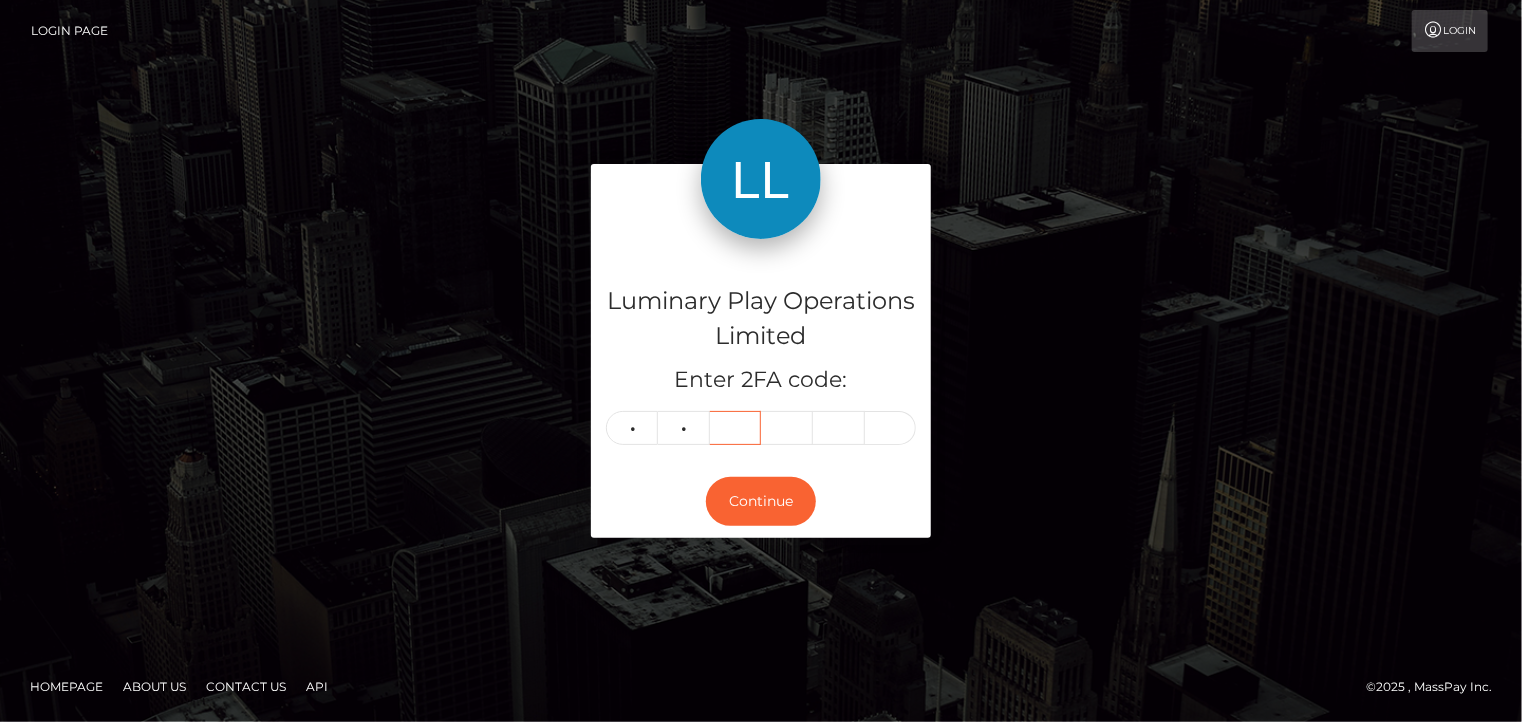 type 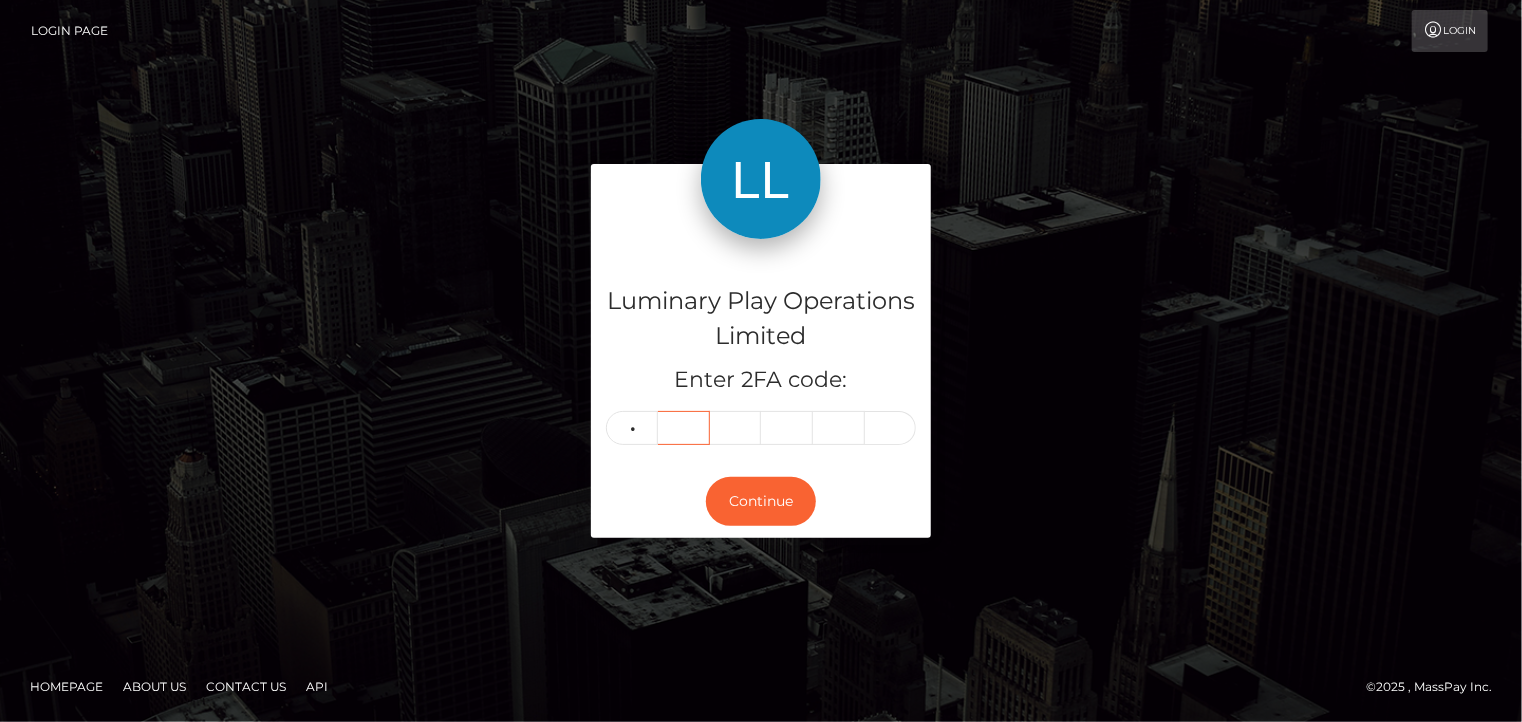 type 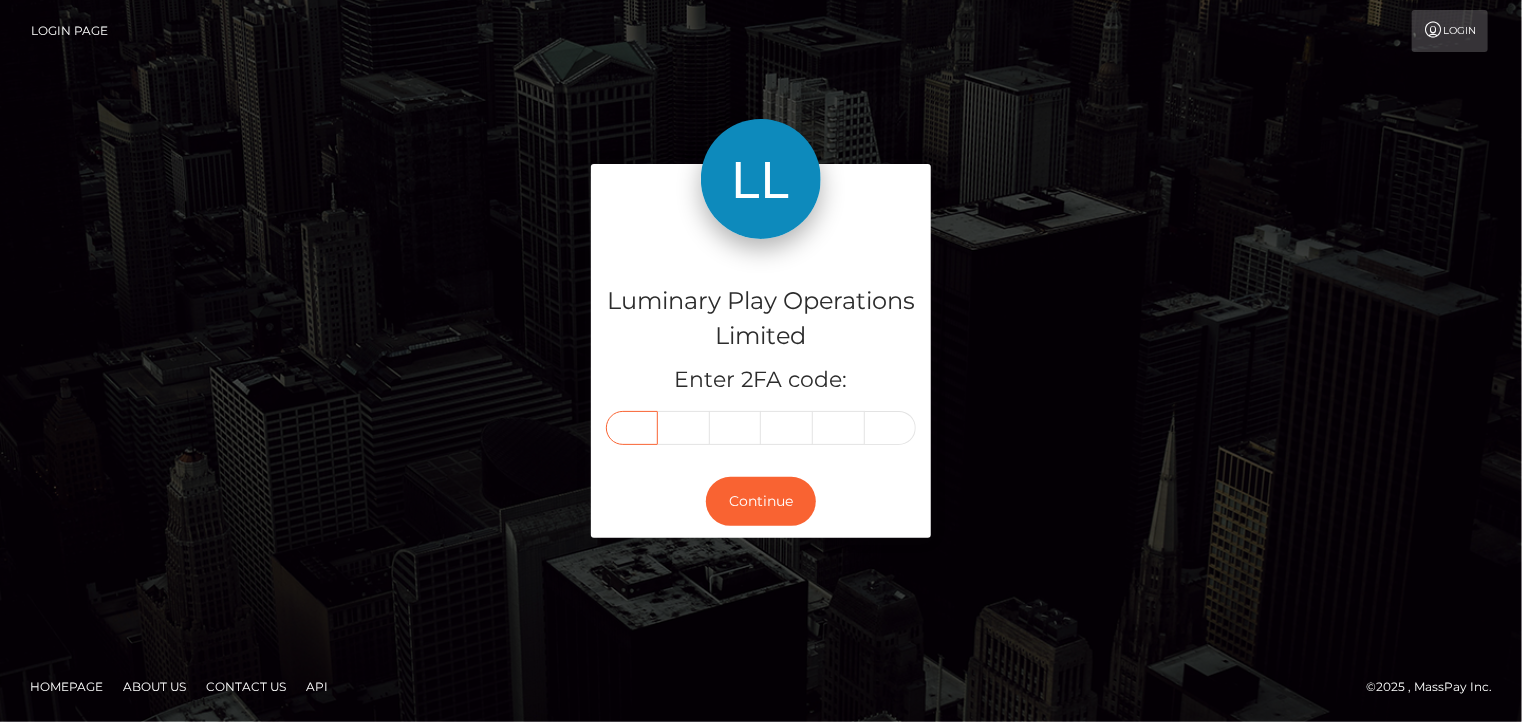 type on "9" 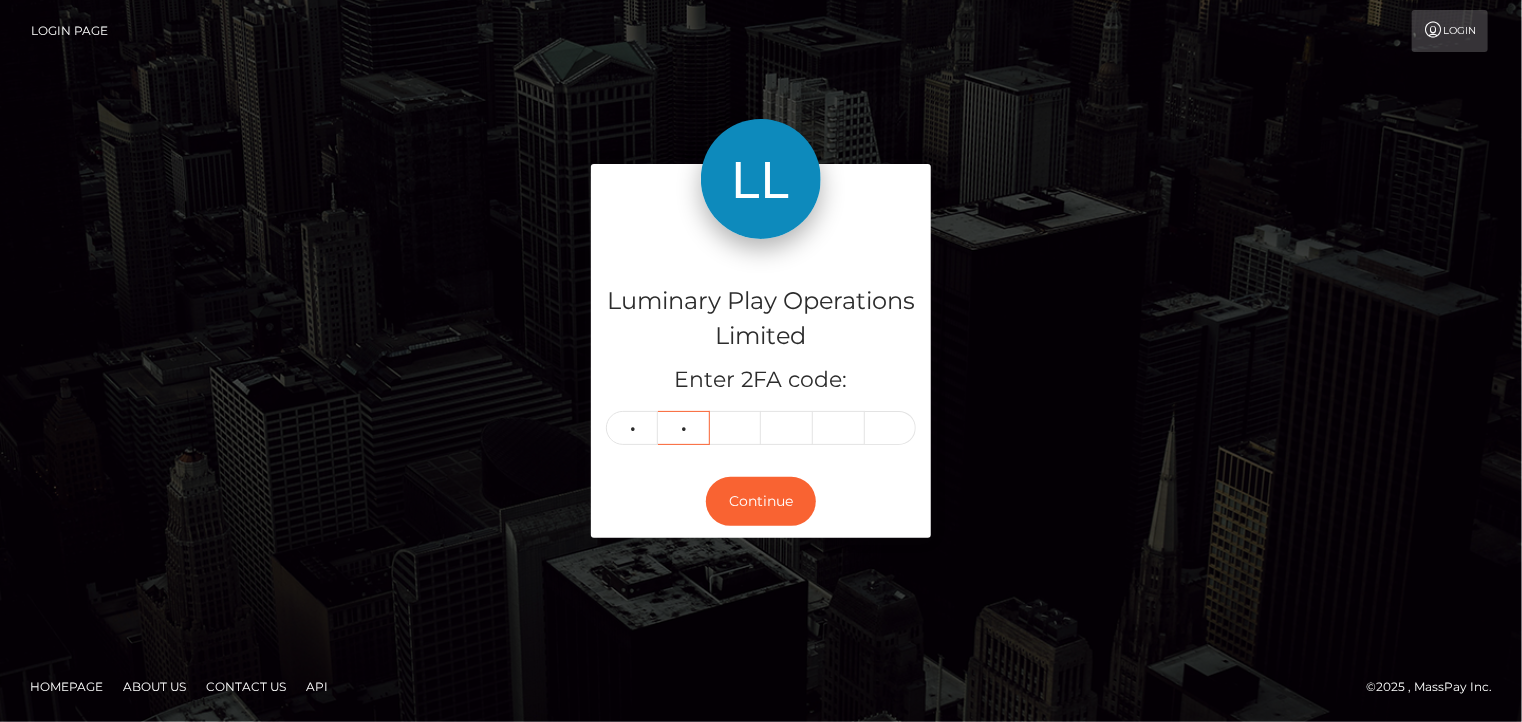 type on "0" 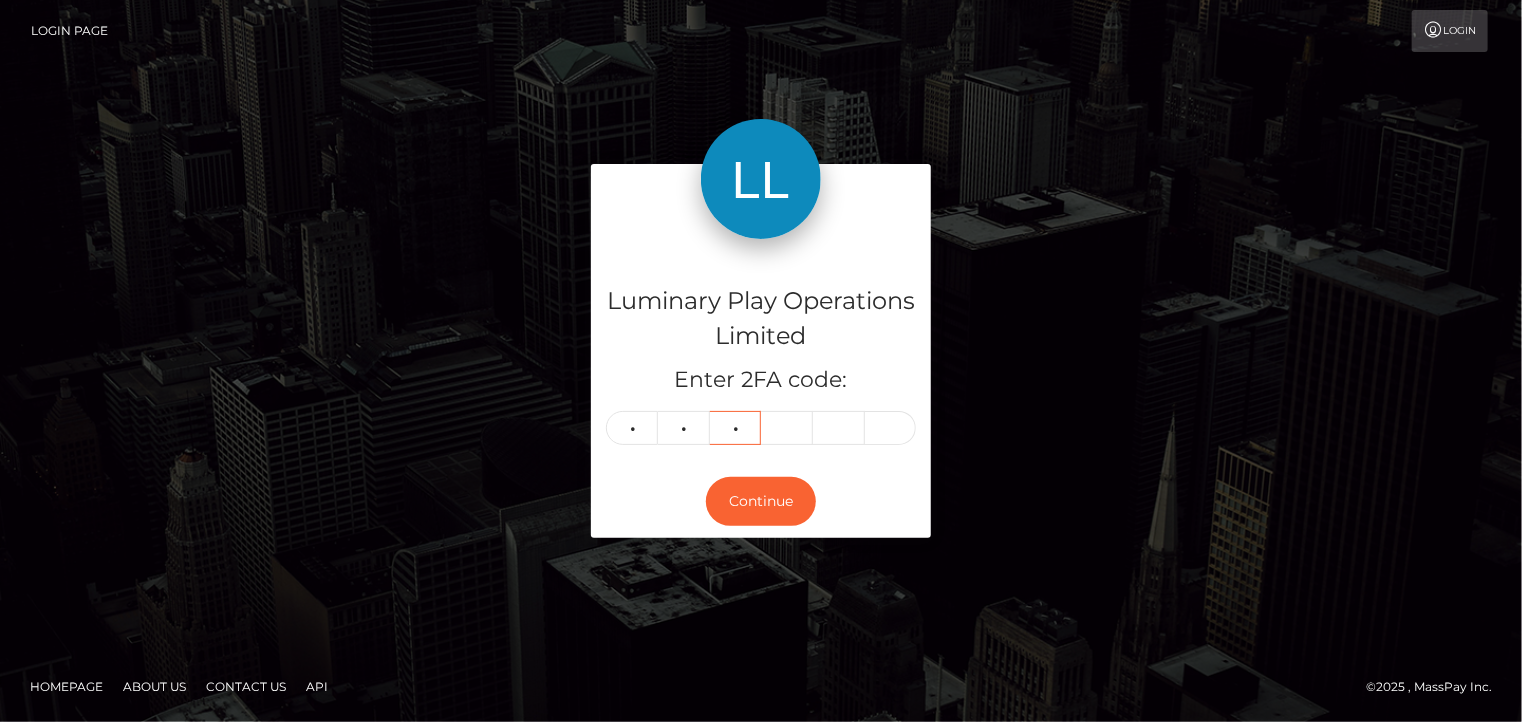 type on "6" 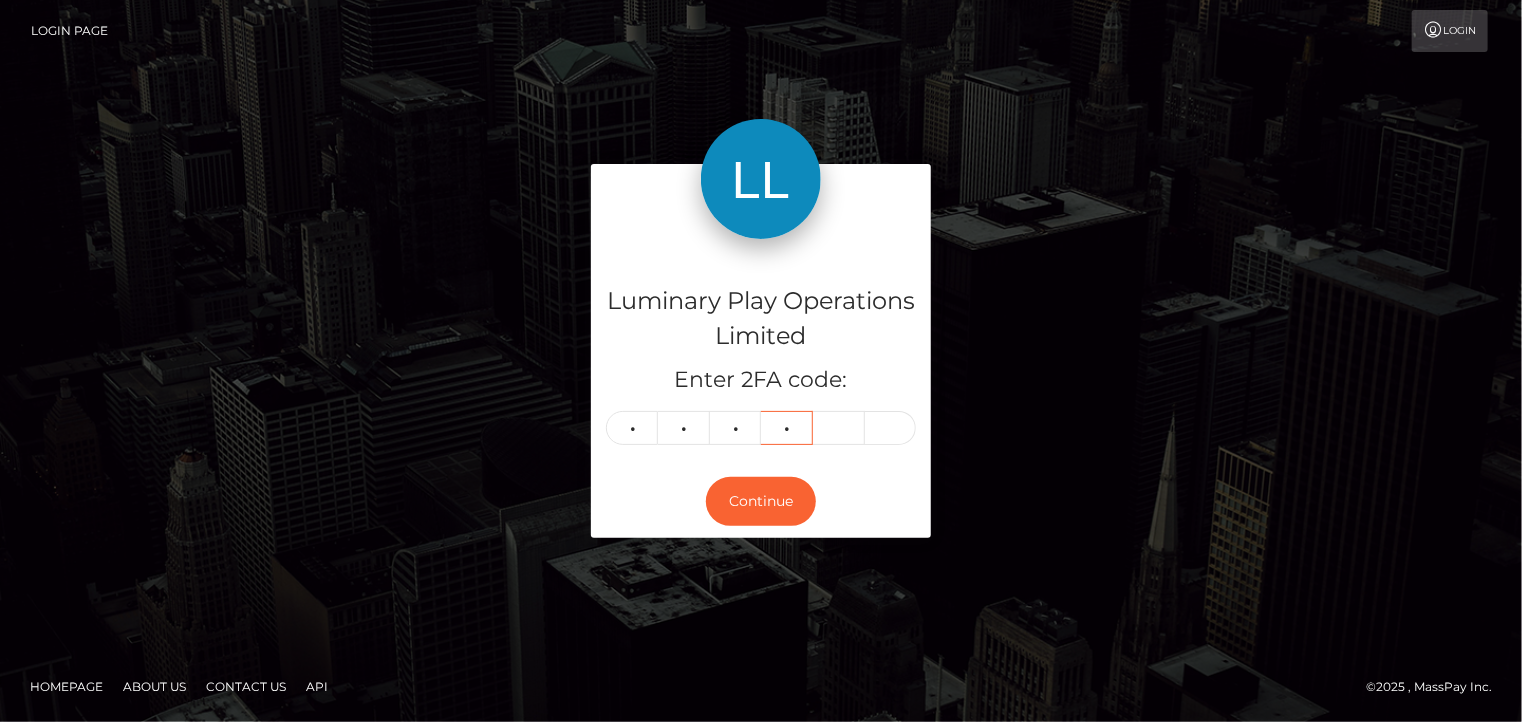 type on "8" 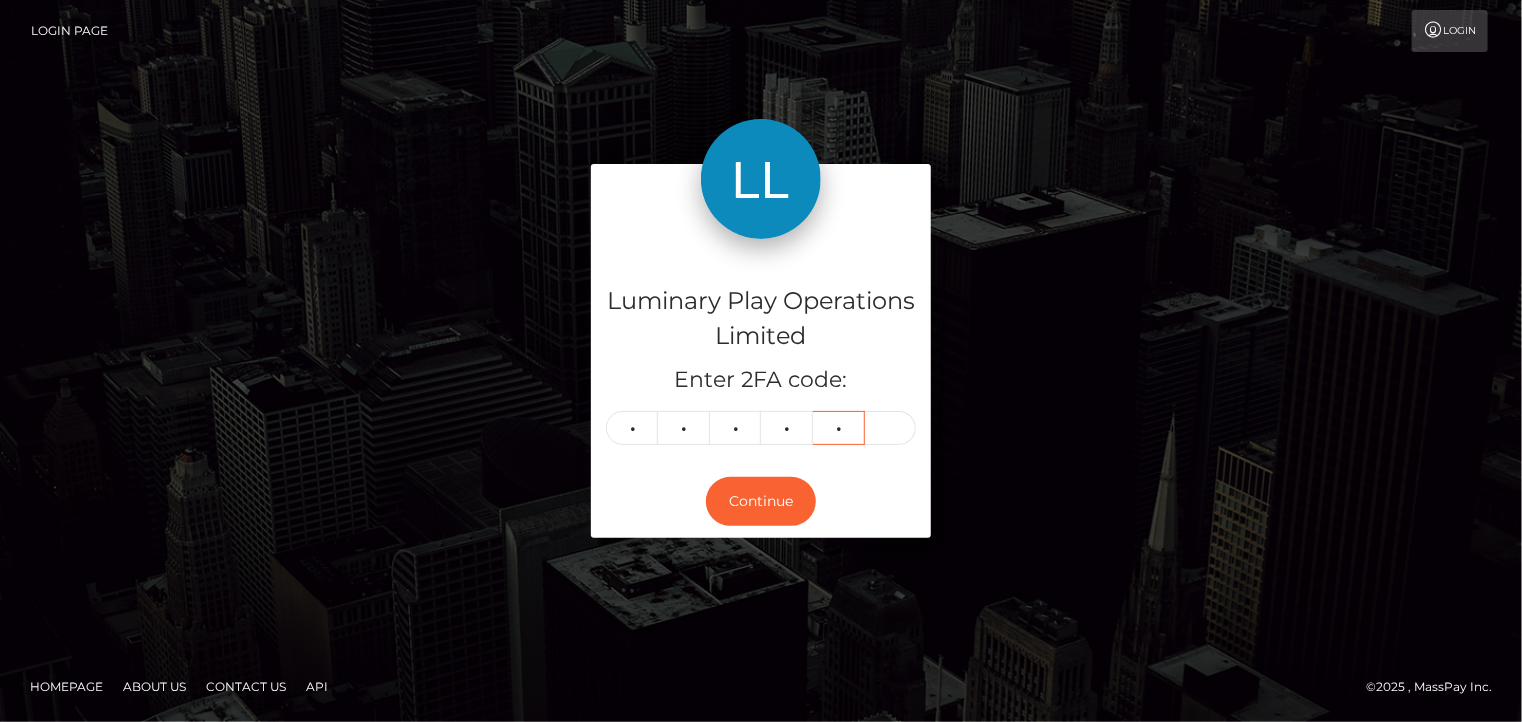 type on "5" 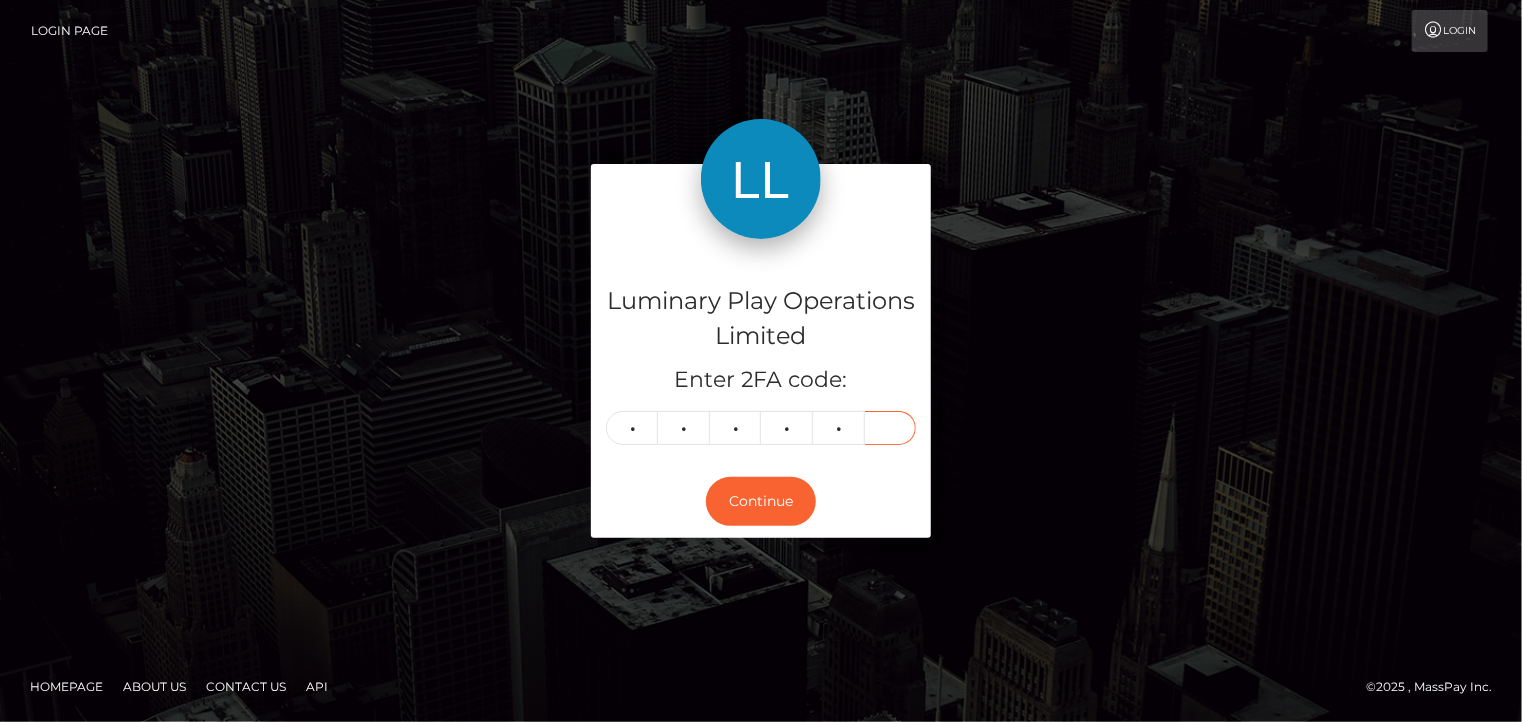 type on "5" 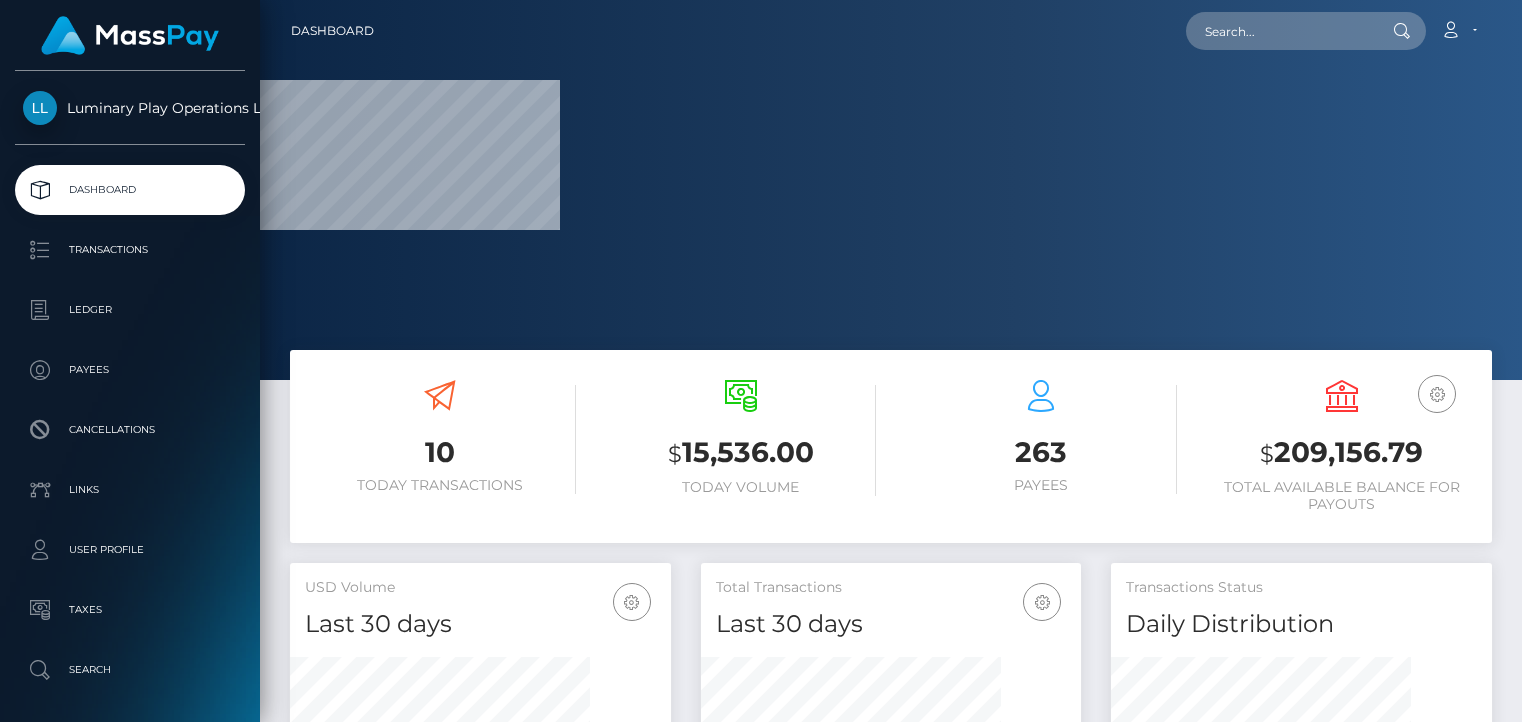 scroll, scrollTop: 0, scrollLeft: 0, axis: both 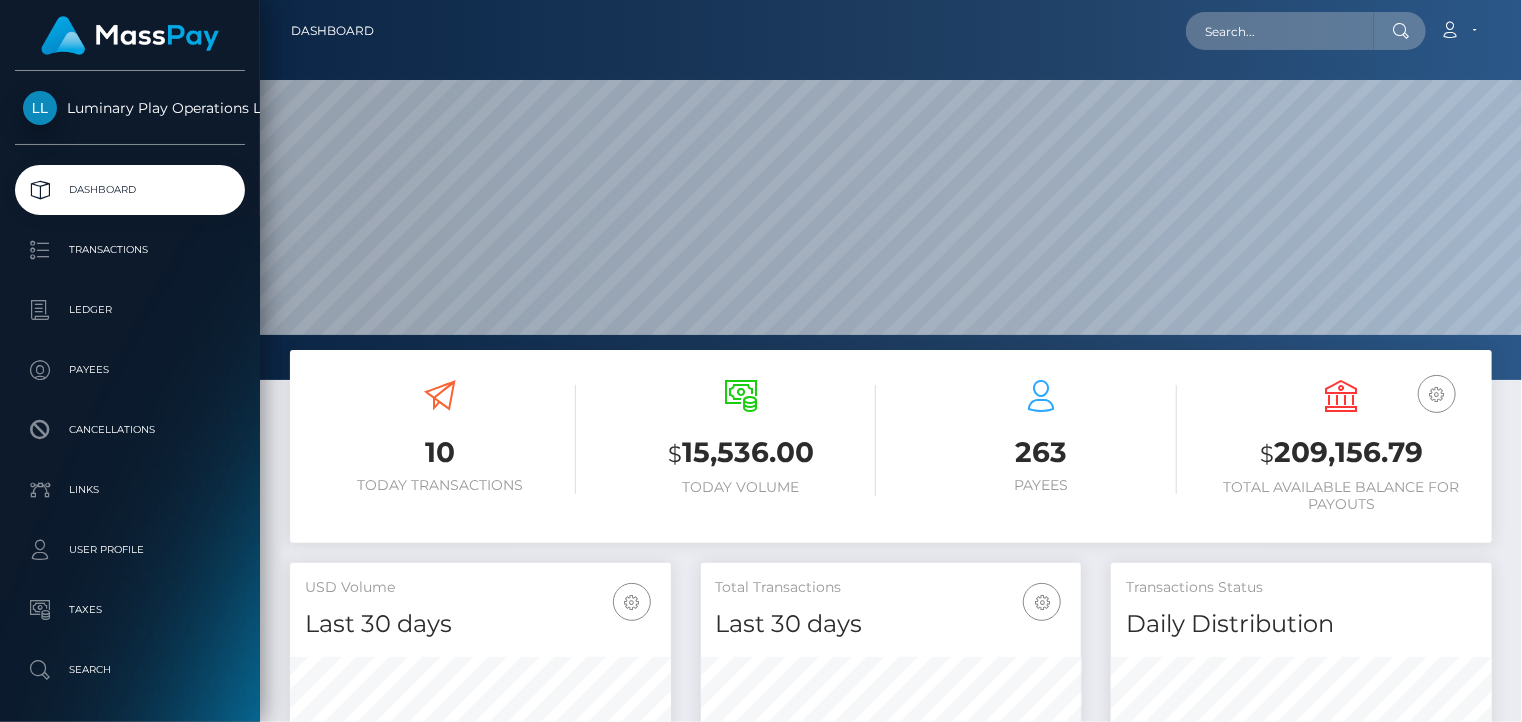 click on "$ 209,156.79" at bounding box center (1342, 453) 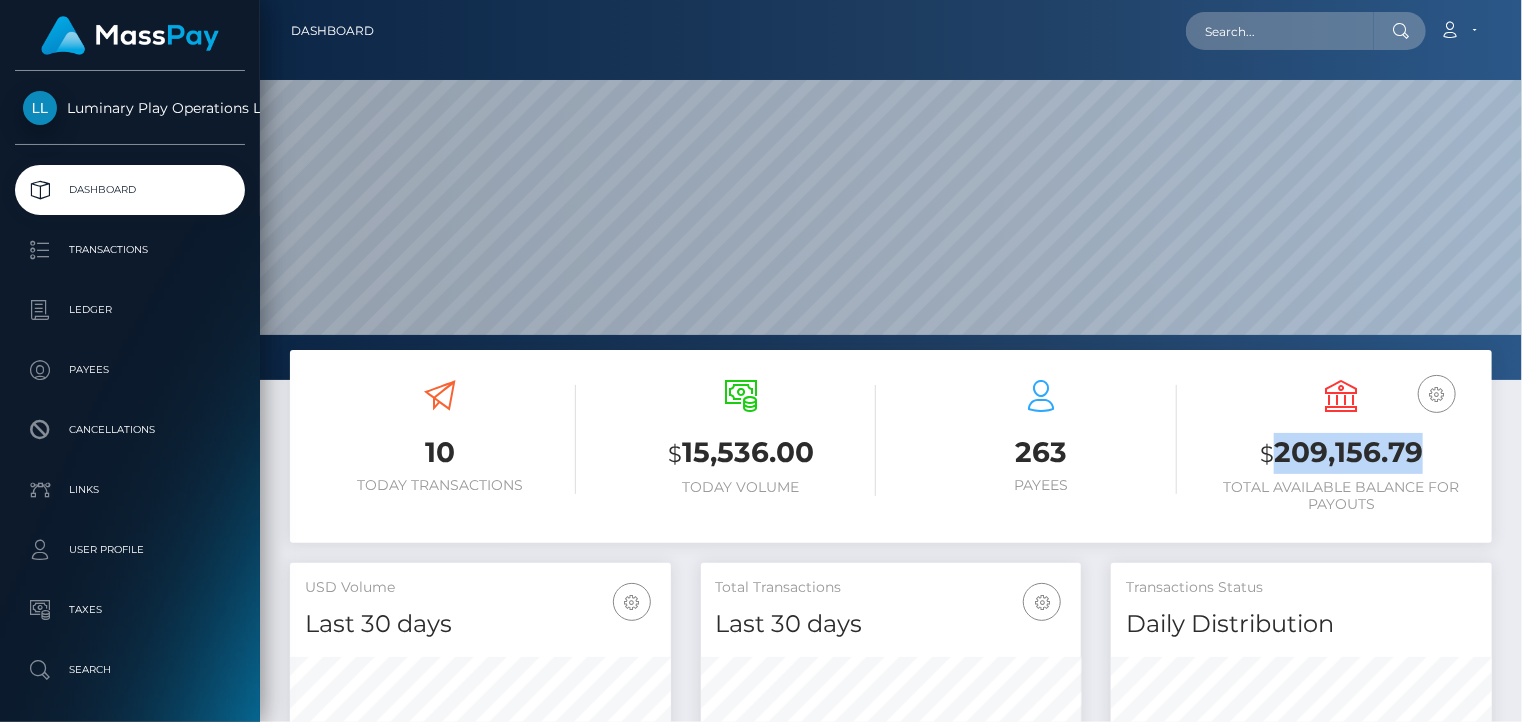 drag, startPoint x: 1279, startPoint y: 451, endPoint x: 1434, endPoint y: 466, distance: 155.72412 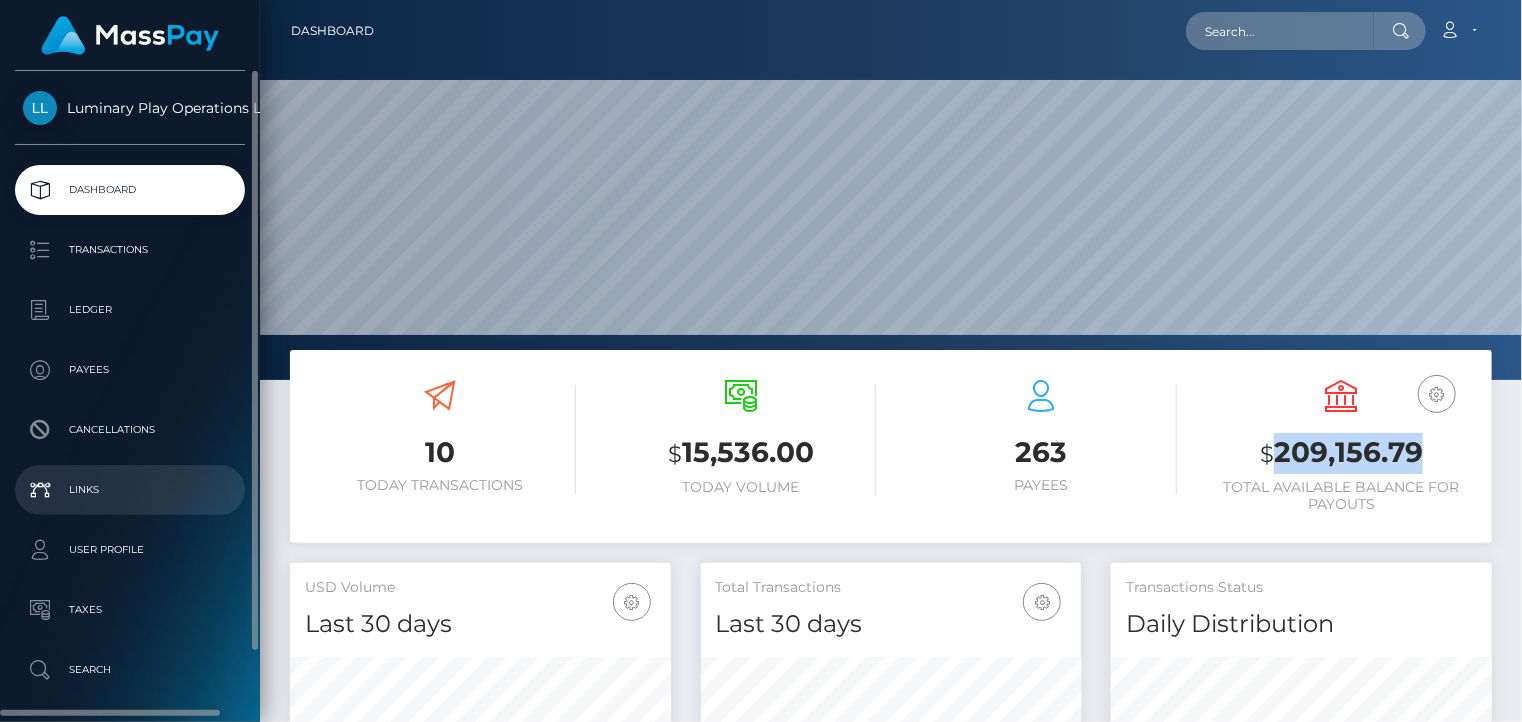 copy on "209,156.79" 